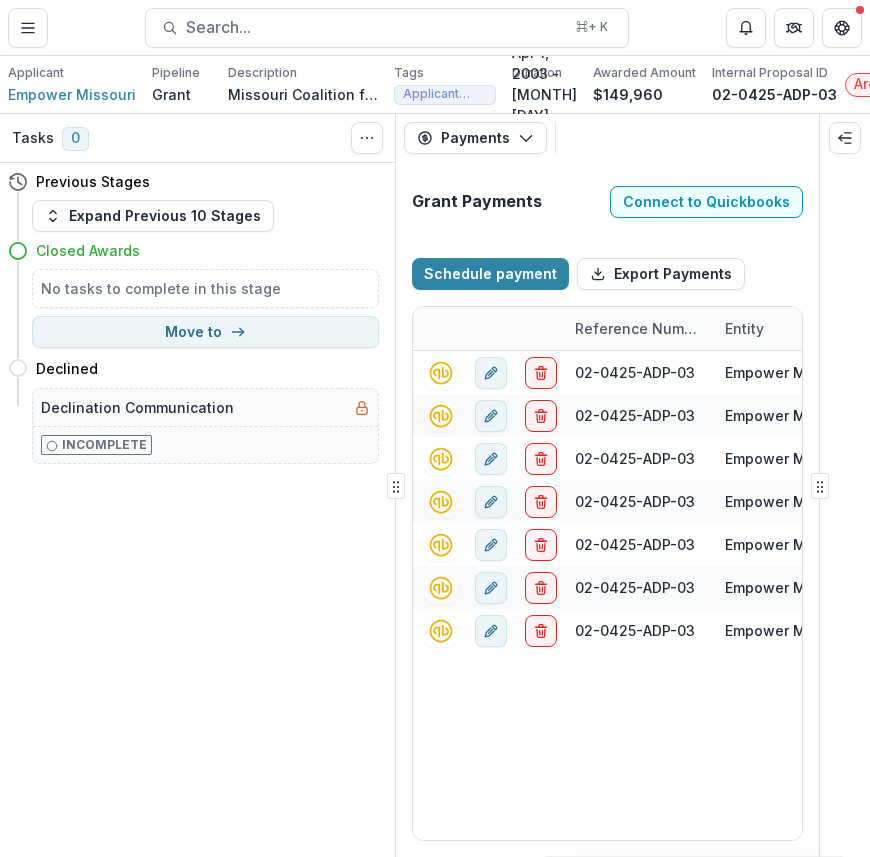 select on "****" 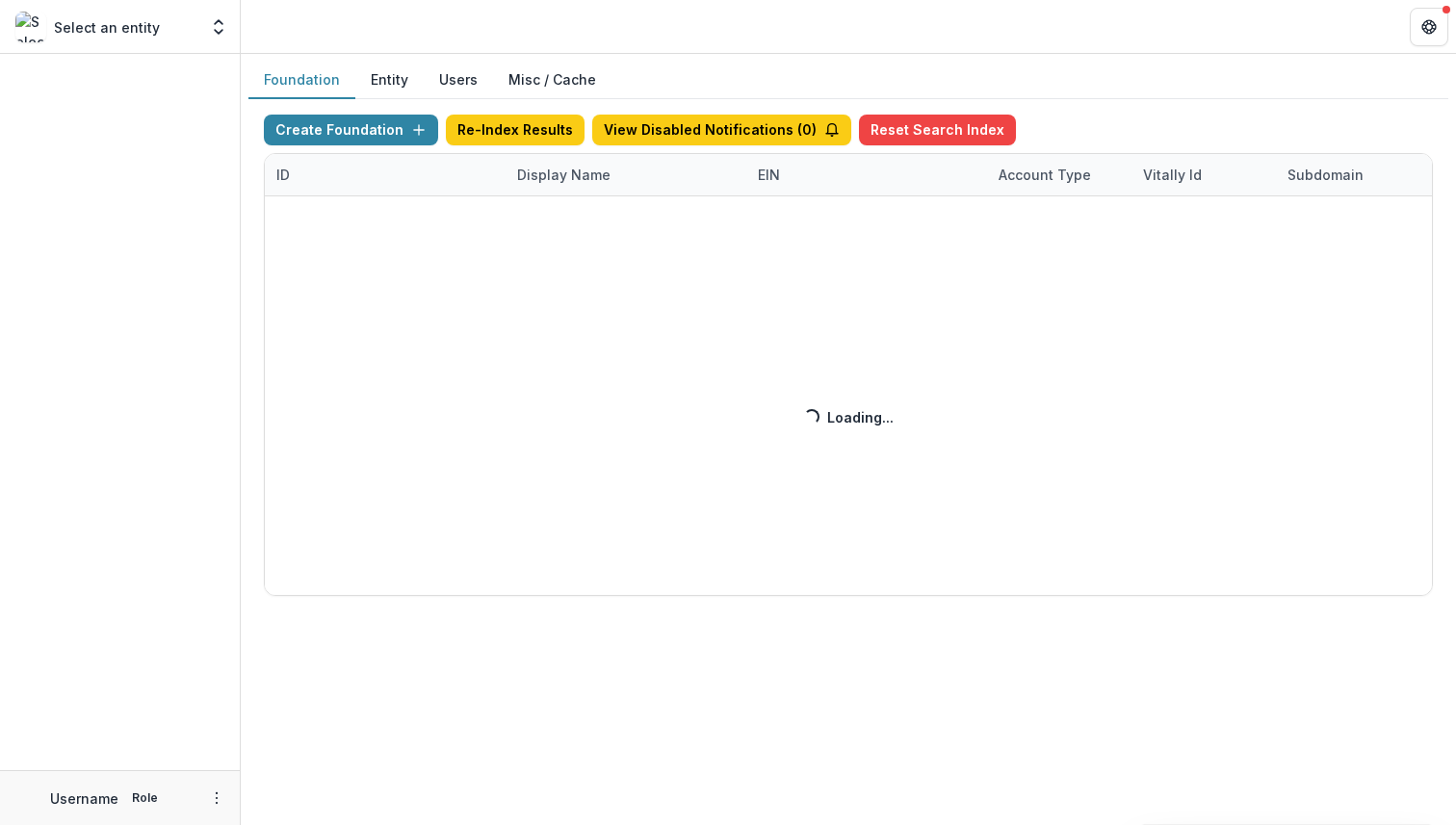 scroll, scrollTop: 0, scrollLeft: 0, axis: both 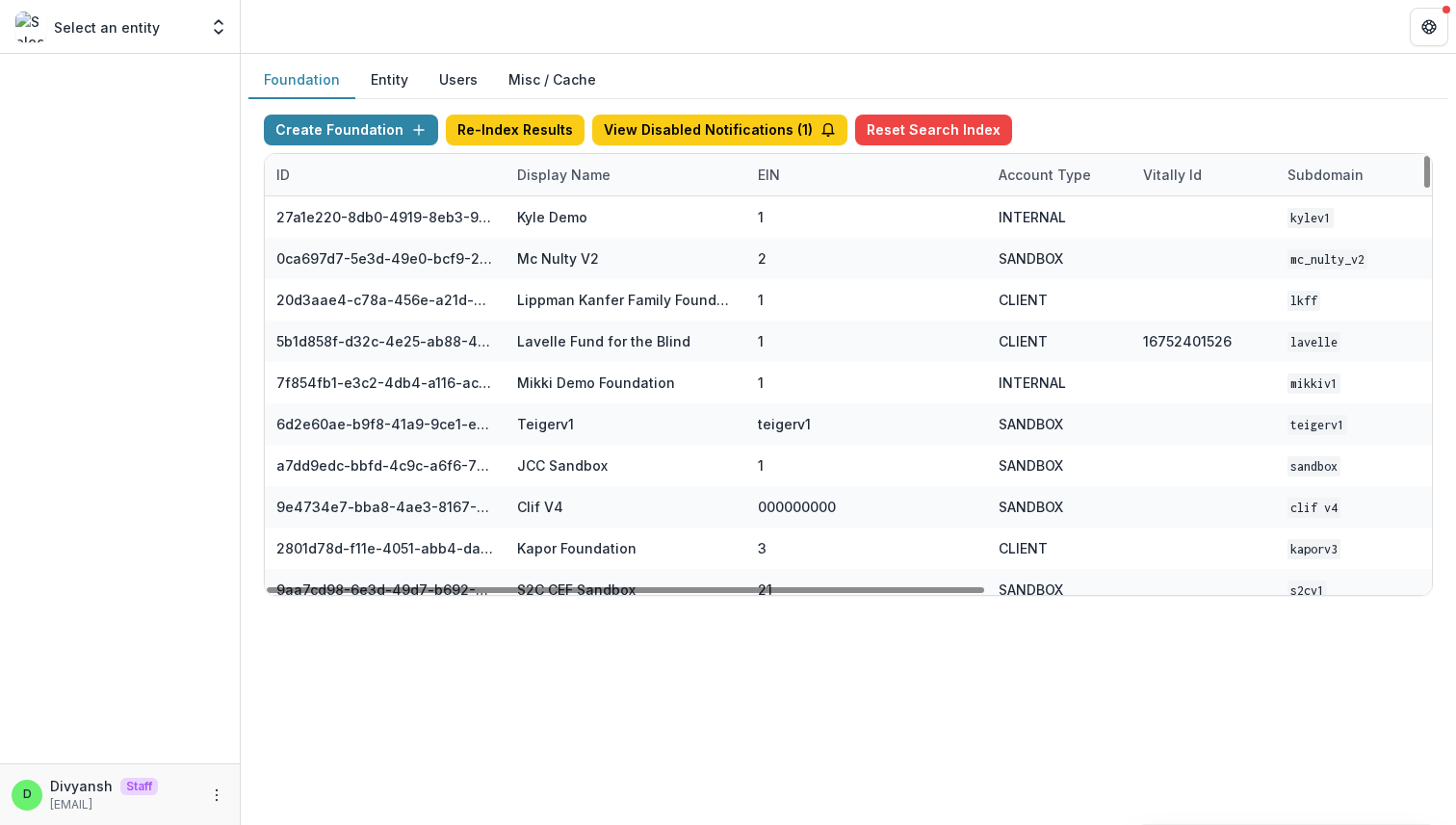 click on "Display Name" at bounding box center [563, 174] 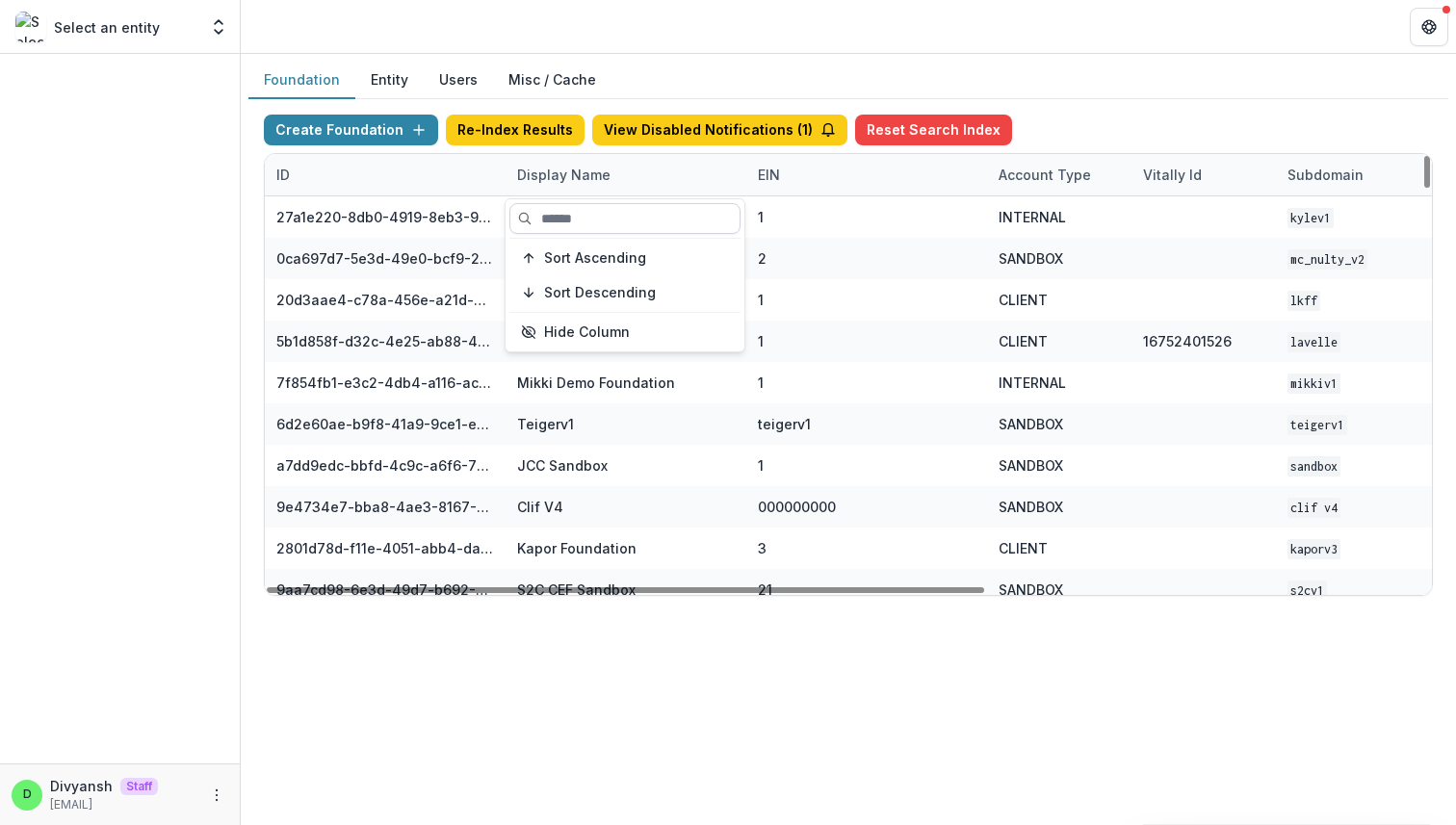 click at bounding box center (625, 219) 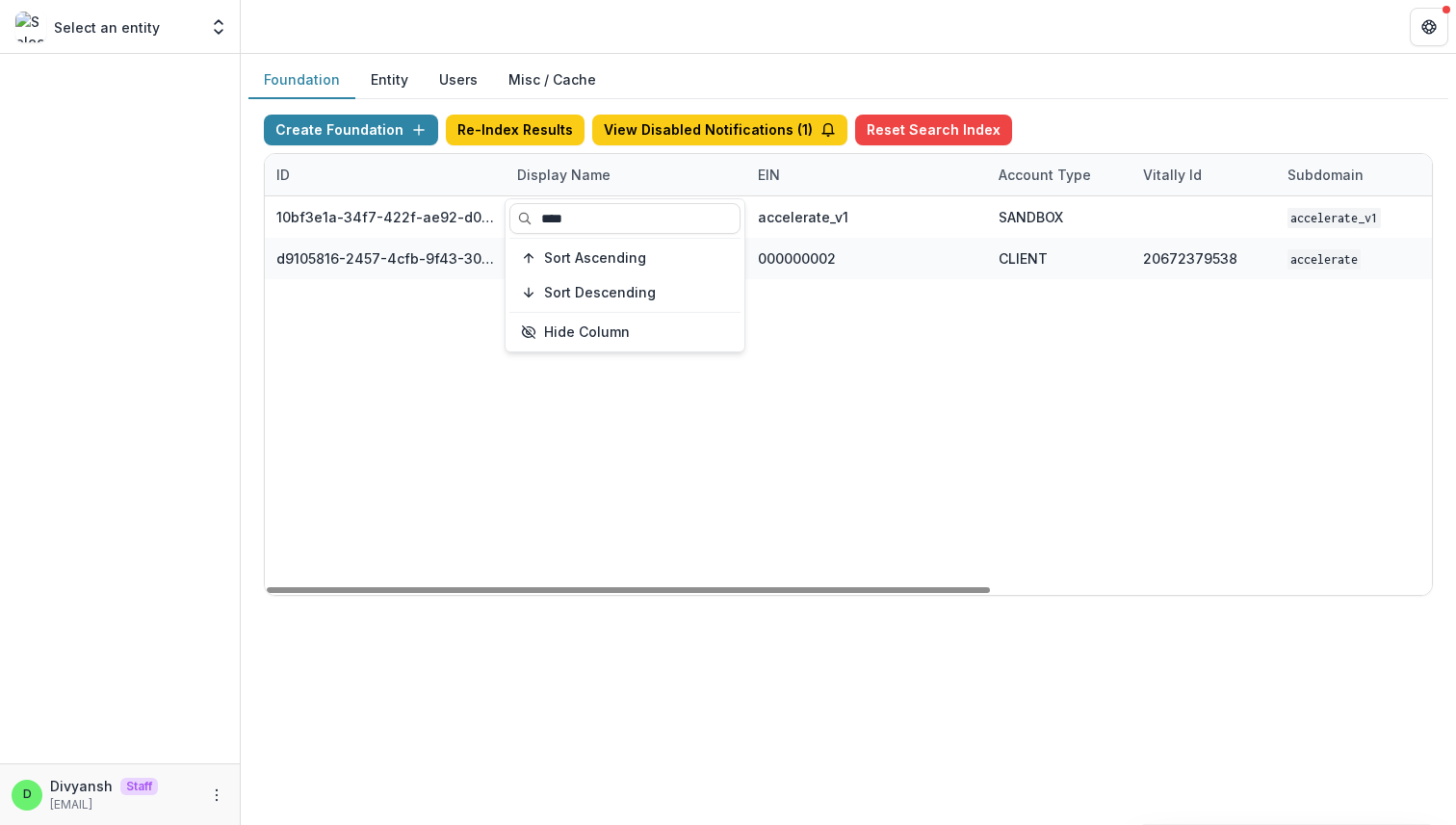type on "****" 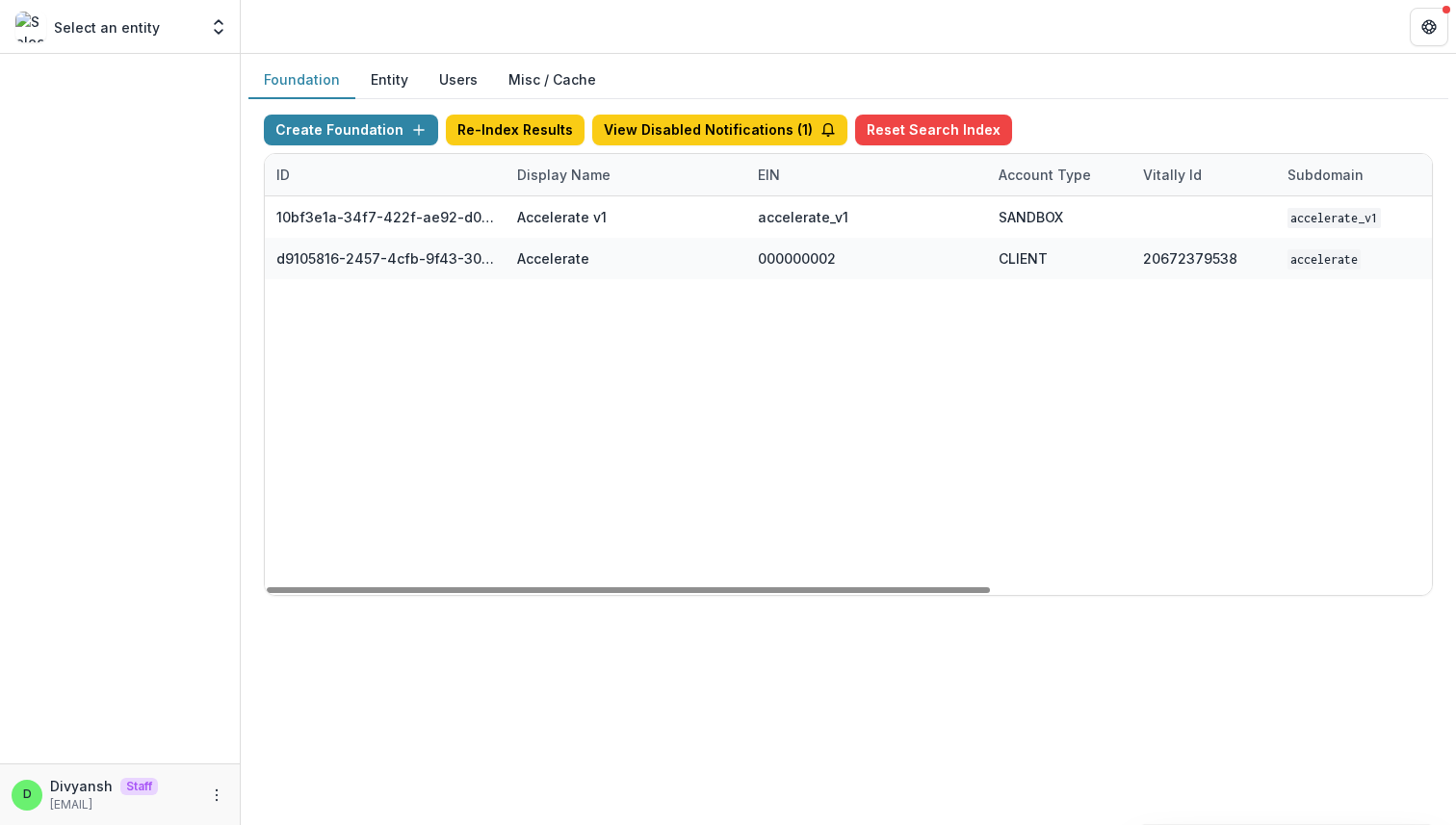 click on "[UUID] Accelerate v1 accelerate_v1 SANDBOX accelerate_v1 [DATE], [TIME] Visit Edit Feature Flags [UUID] Accelerate [NUMBER] CLIENT [NUMBER] accelerate [DATE], [TIME] Visit Edit Feature Flags" at bounding box center (1204, 396) 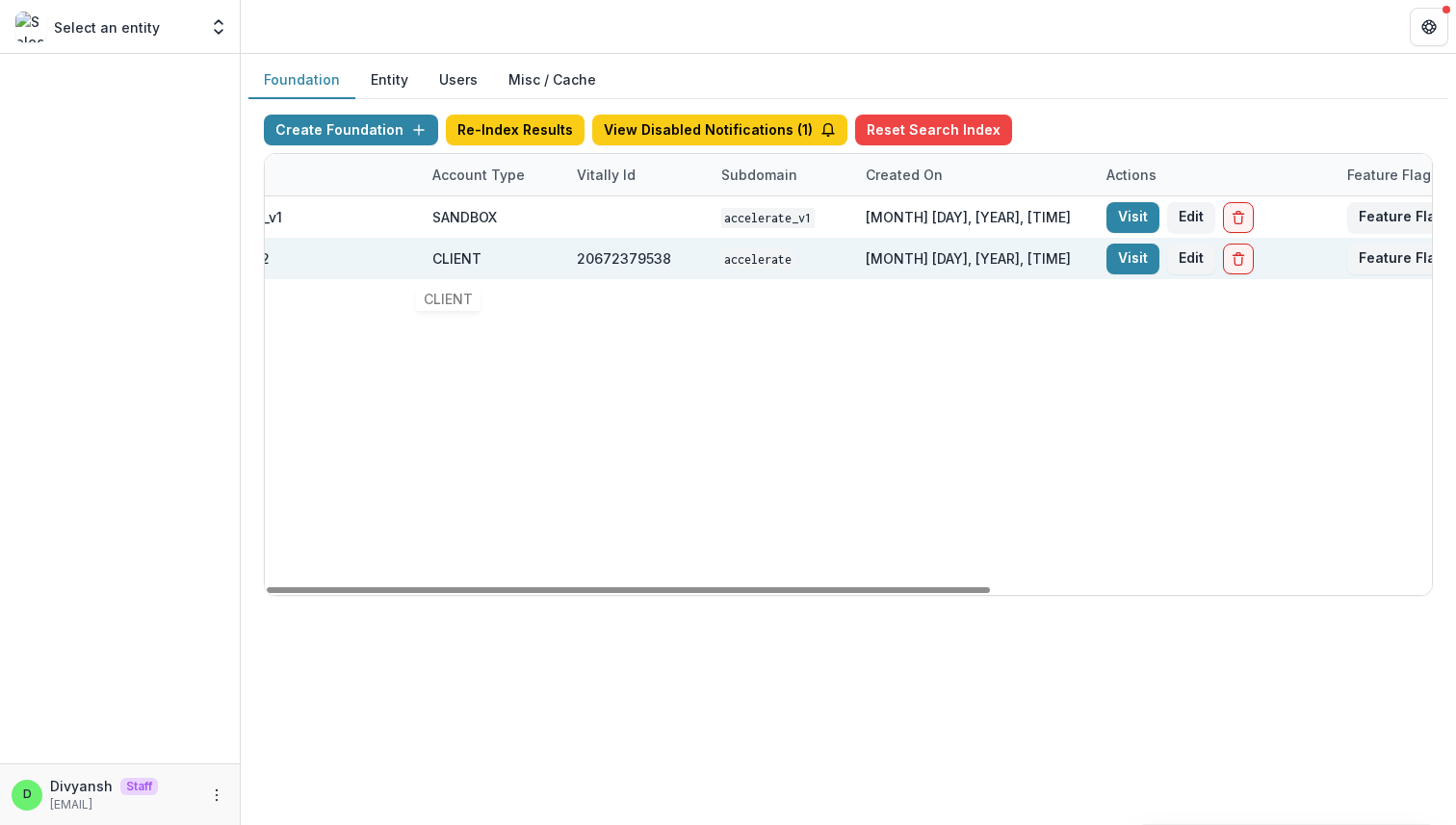 scroll, scrollTop: 0, scrollLeft: 585, axis: horizontal 